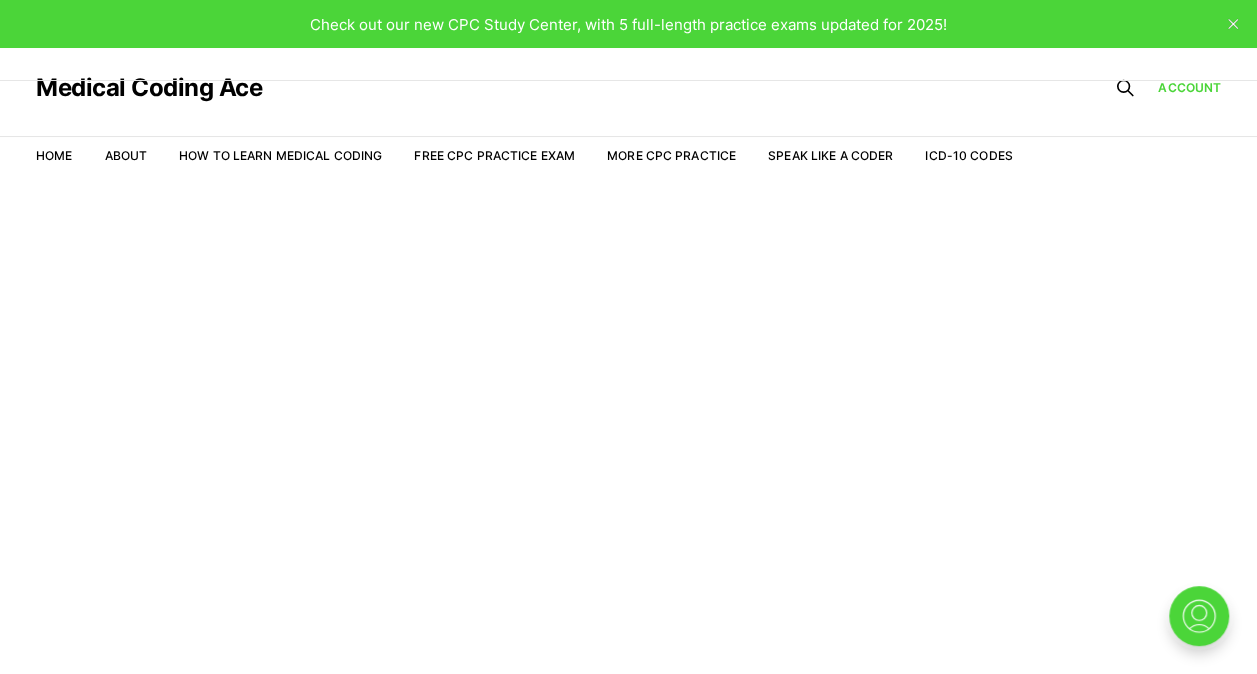 scroll, scrollTop: 0, scrollLeft: 0, axis: both 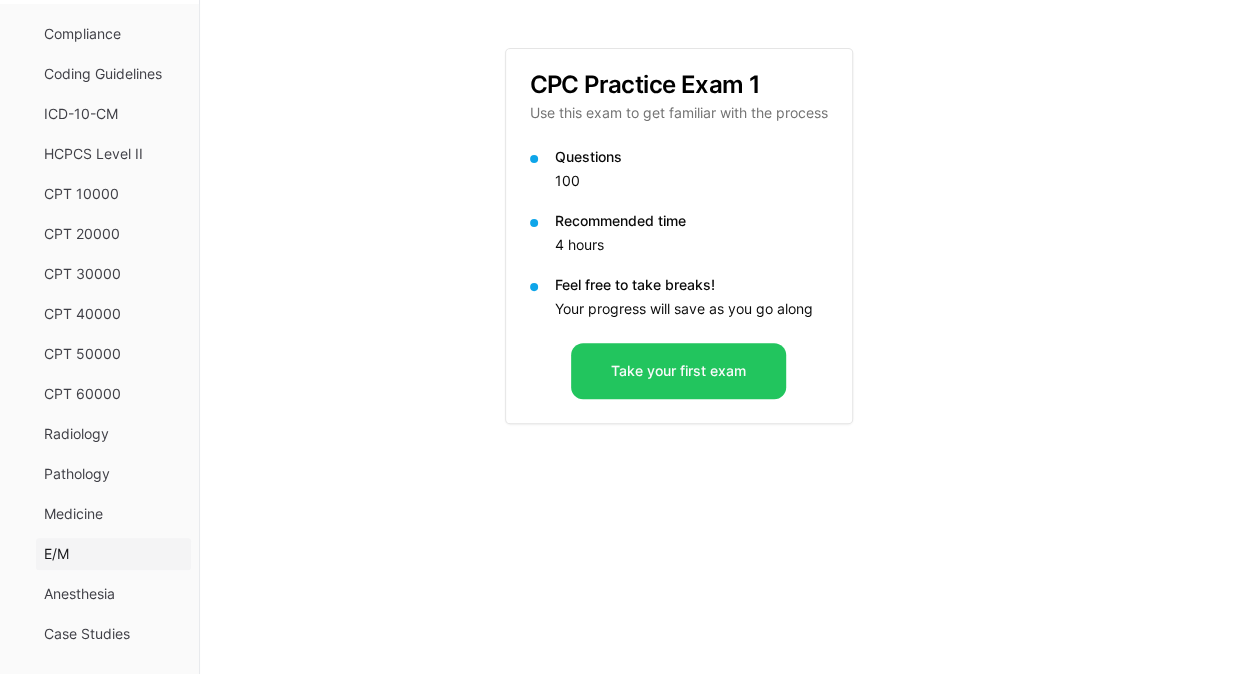 click on "E/M" at bounding box center (113, 554) 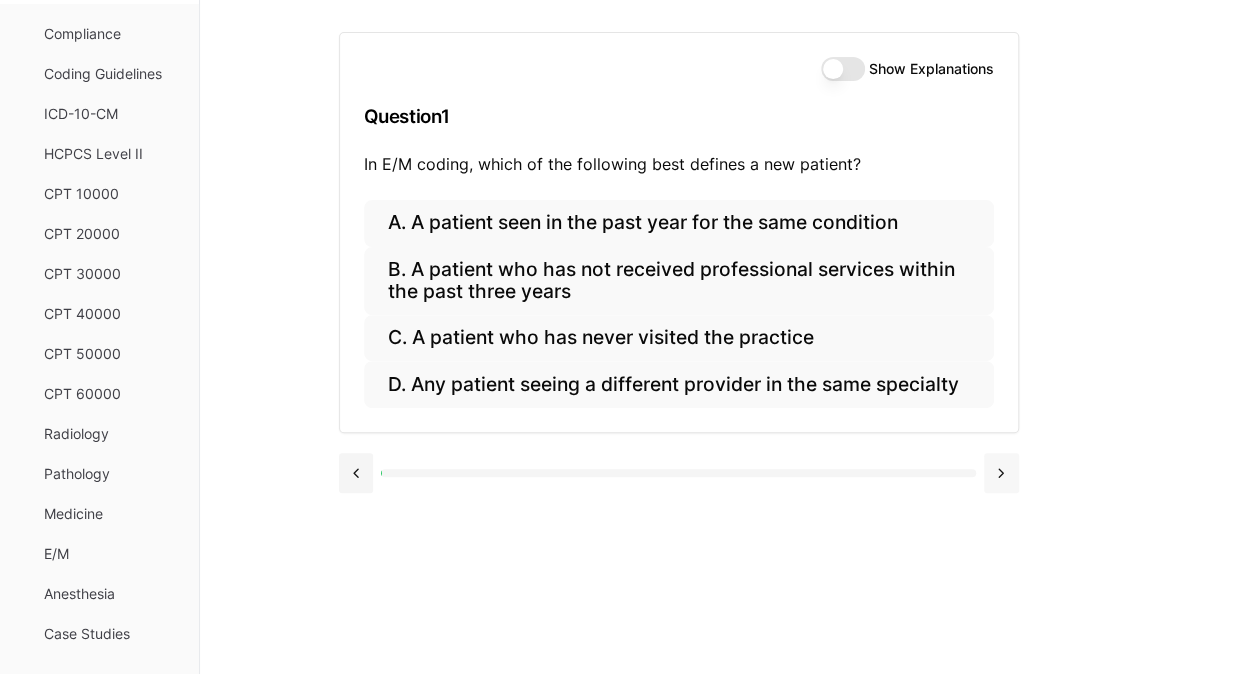 click at bounding box center (1001, 473) 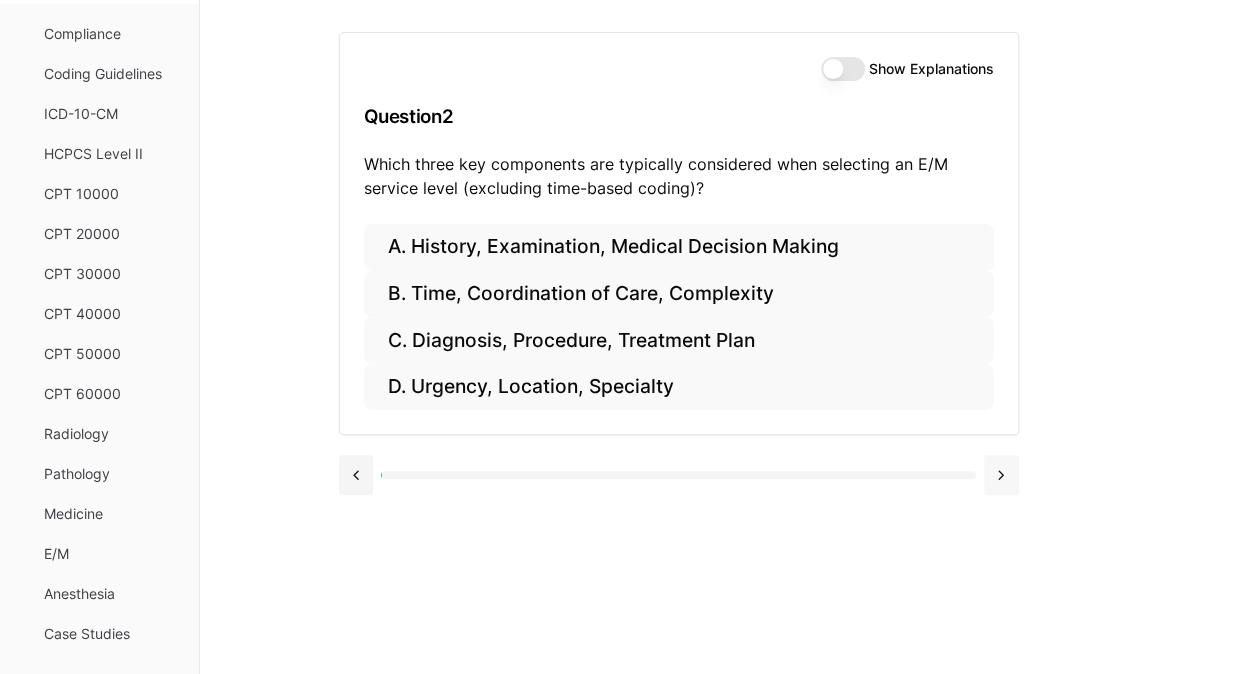 click at bounding box center (1001, 475) 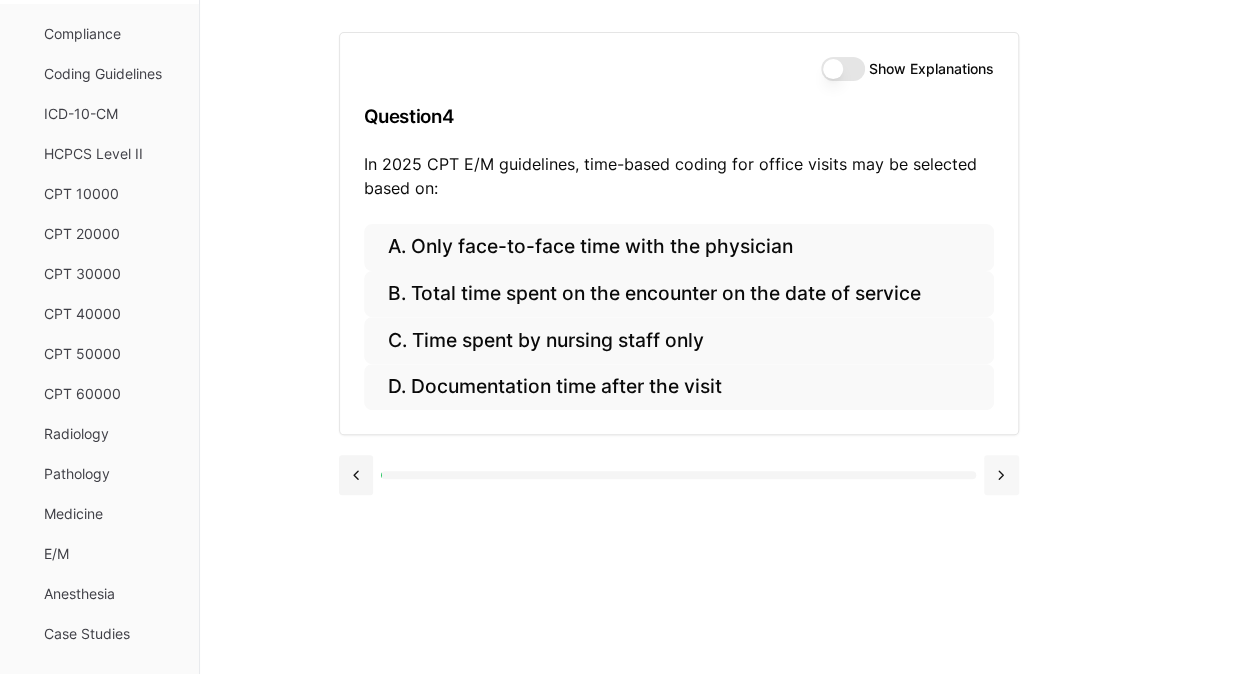 click at bounding box center [1001, 475] 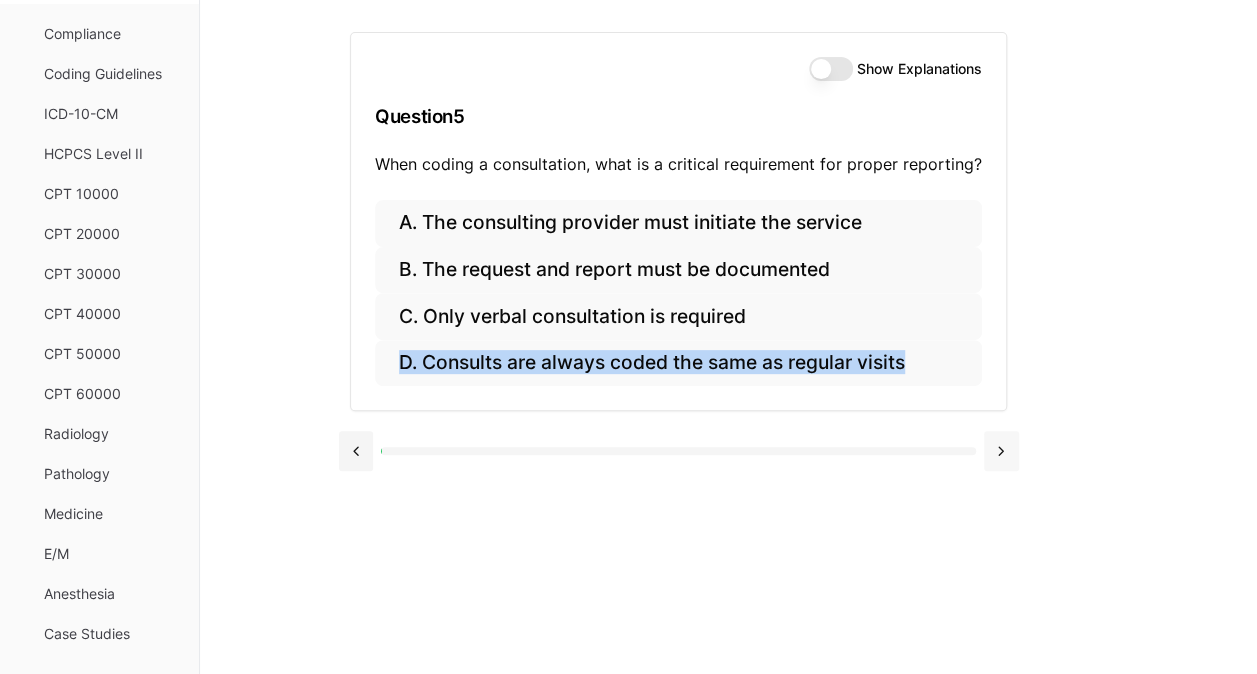 click at bounding box center [679, 449] 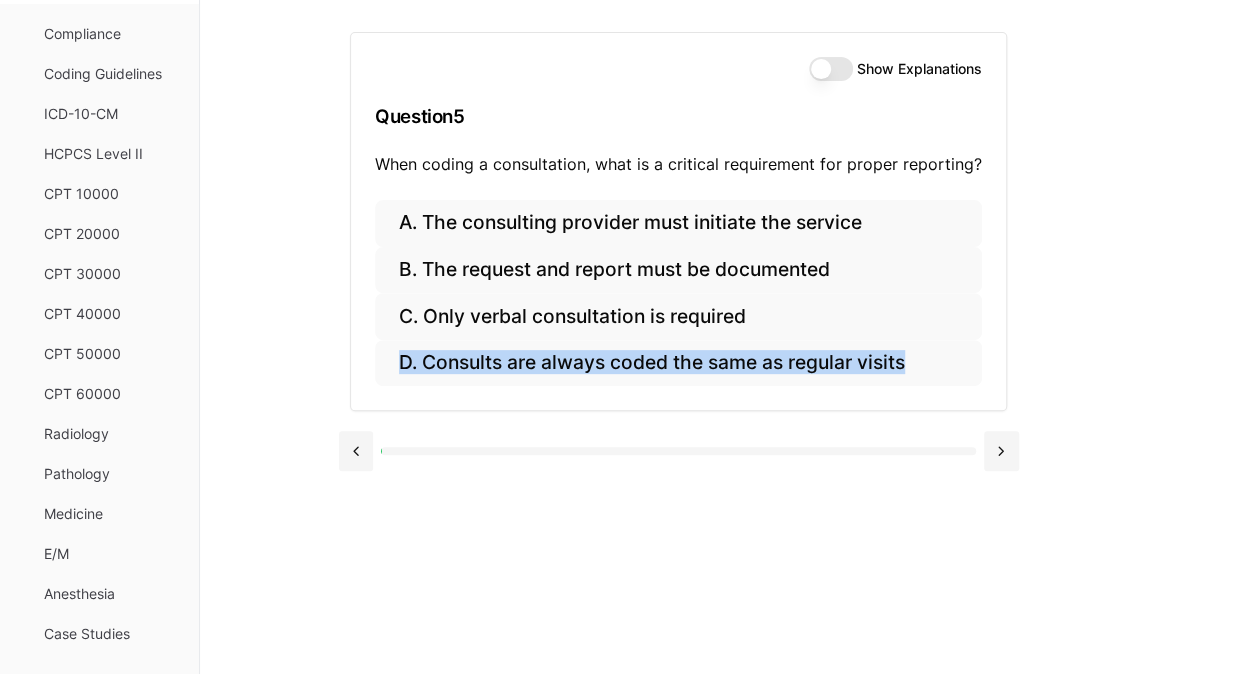 click at bounding box center (679, 449) 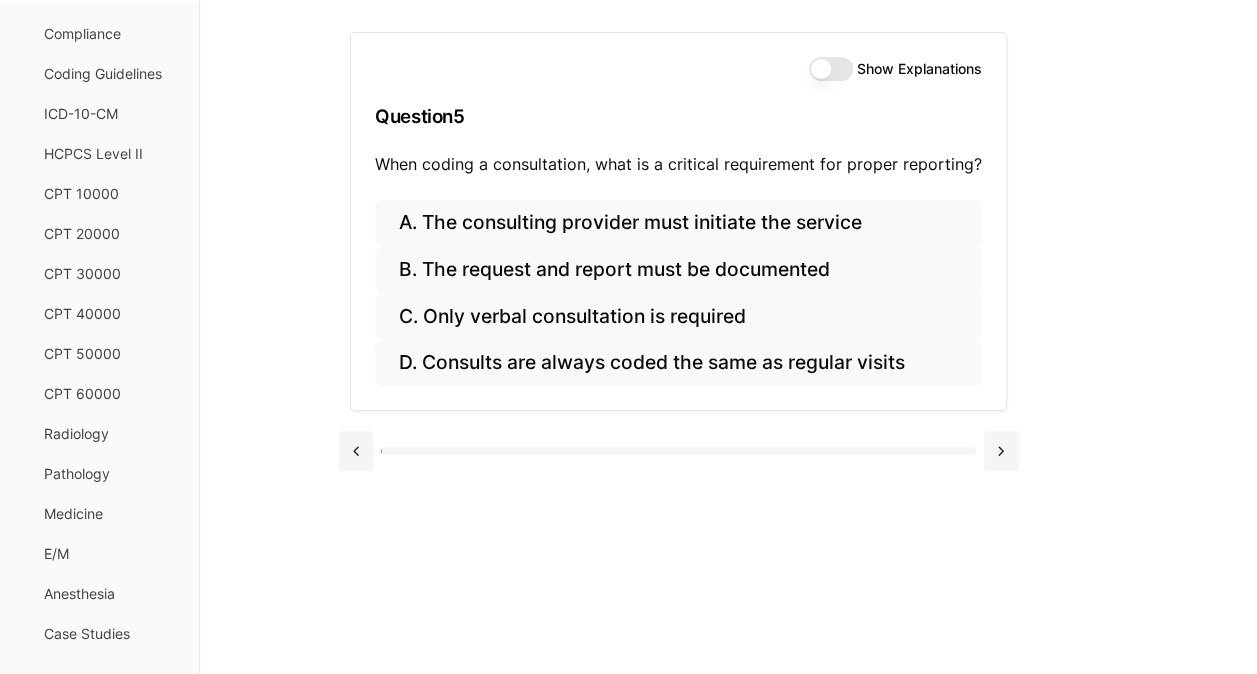 click on "Show Explanations Question  5 When coding a consultation, what is a critical requirement for proper reporting? A. The consulting provider must initiate the service B. The request and report must be documented C. Only verbal consultation is required D. Consults are always coded the same as regular visits" at bounding box center (729, 337) 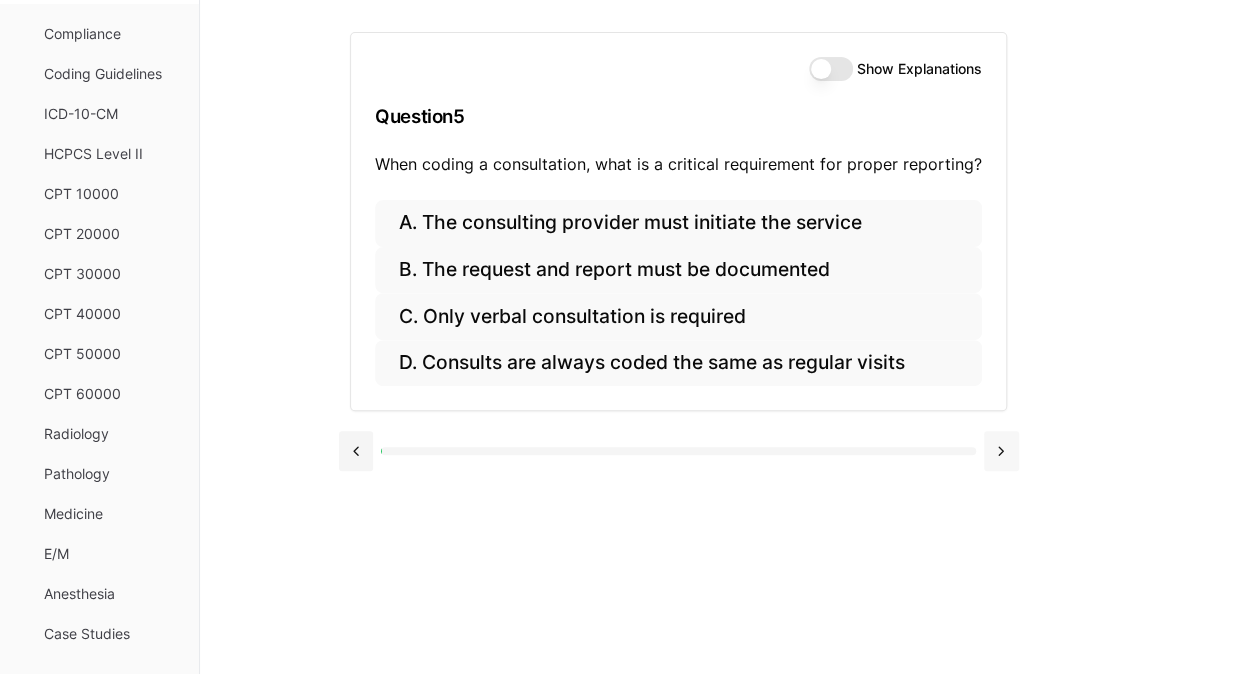 click at bounding box center [1001, 451] 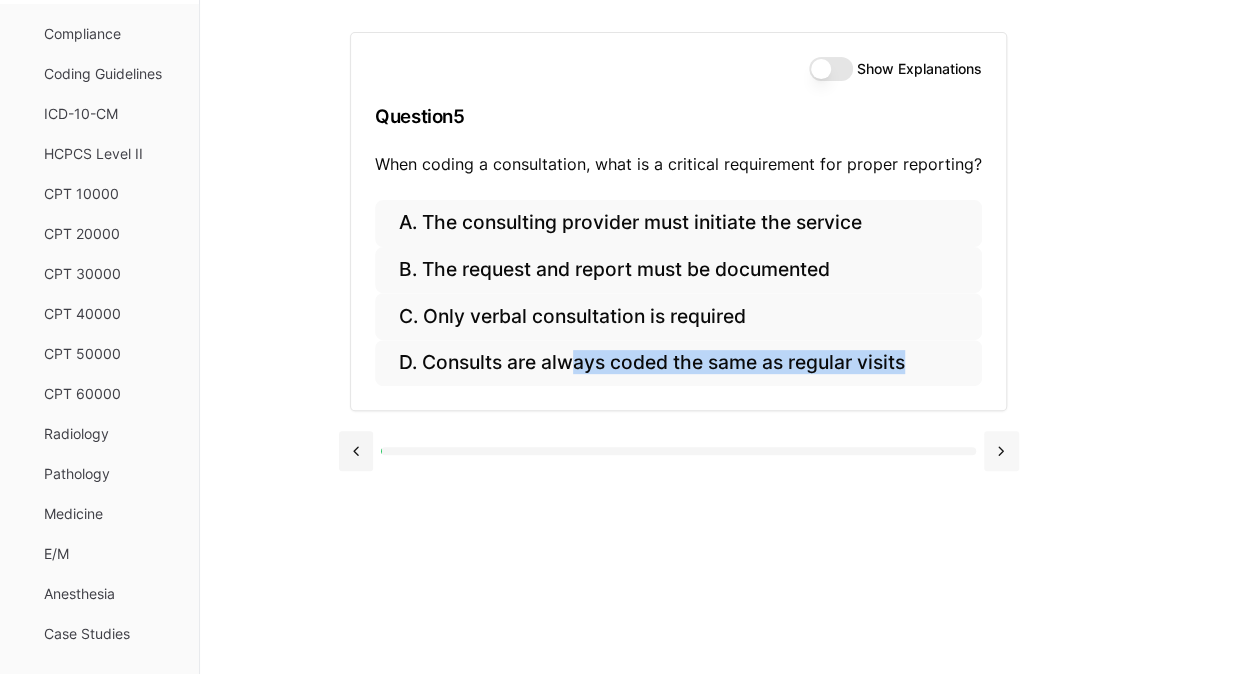 click on "A. The consulting provider must initiate the service B. The request and report must be documented C. Only verbal consultation is required D. Consults are always coded the same as regular visits" at bounding box center (678, 305) 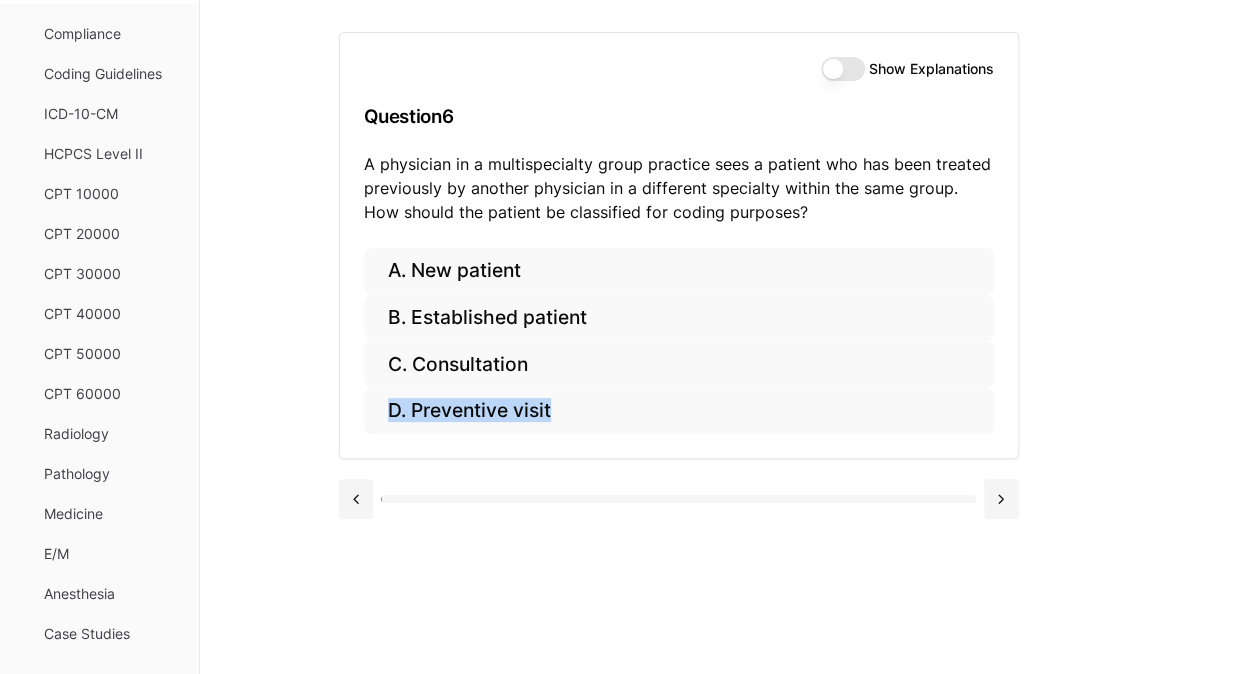 click on "A. New patient B. Established patient C. Consultation D. Preventive visit" at bounding box center [679, 353] 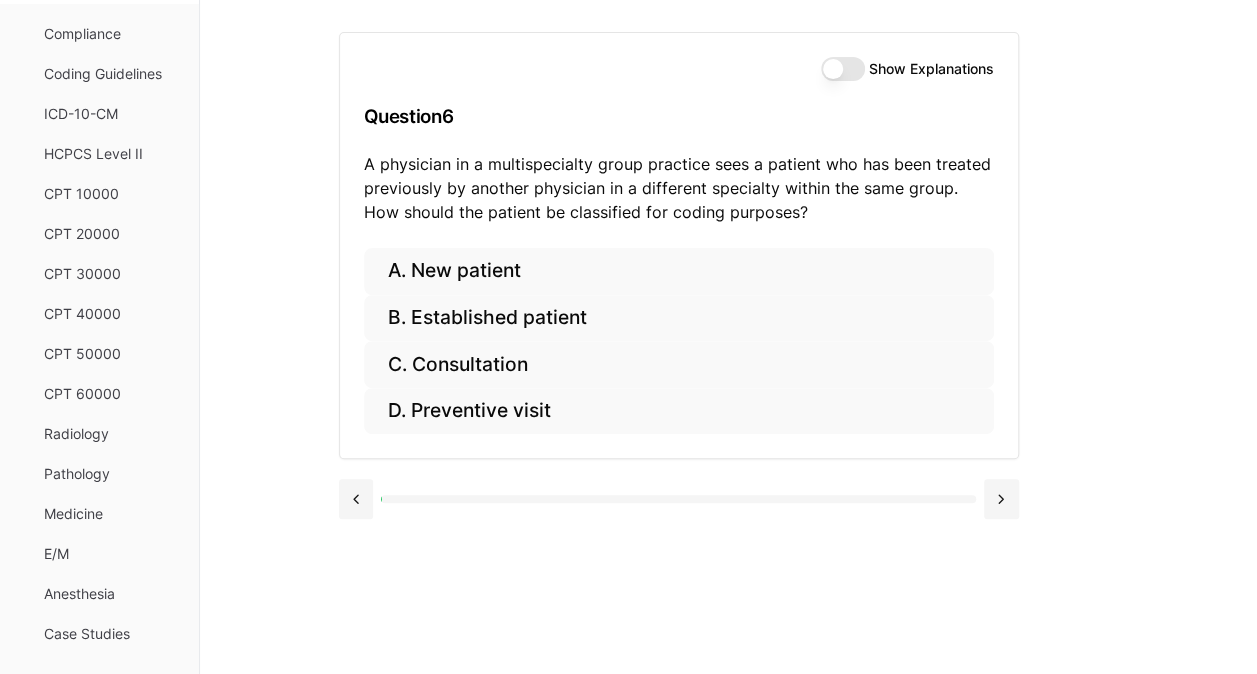 drag, startPoint x: 996, startPoint y: 449, endPoint x: 981, endPoint y: 523, distance: 75.50497 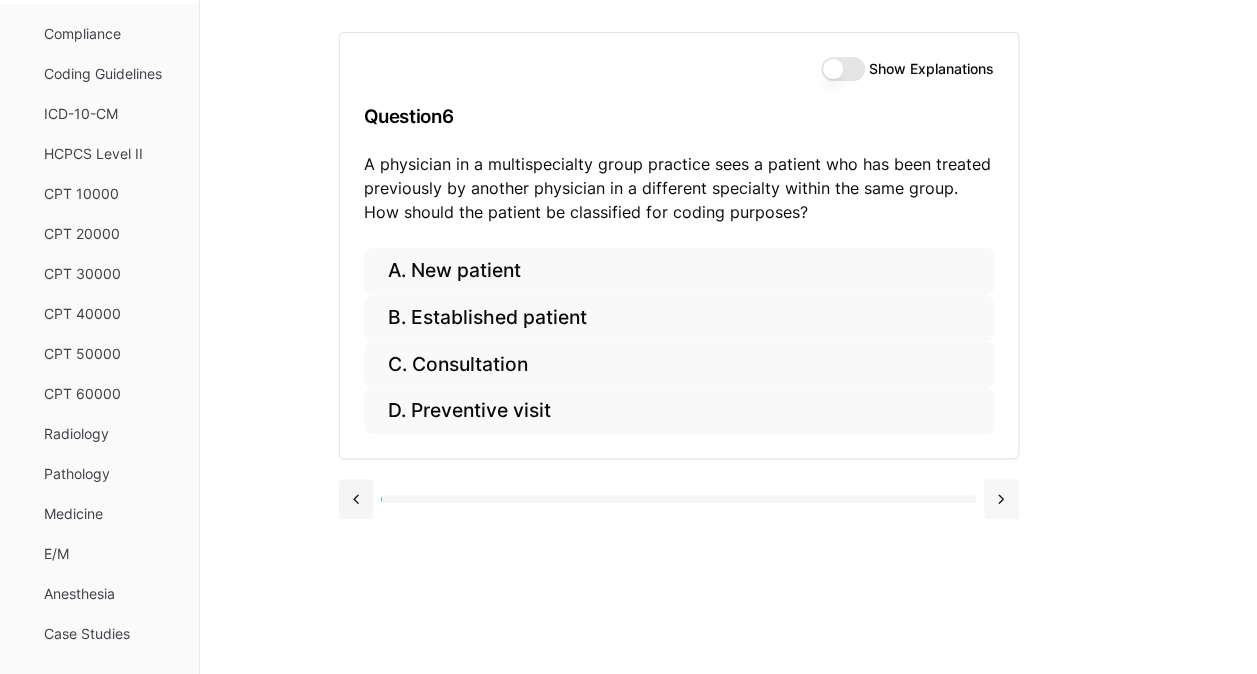 click at bounding box center (1001, 499) 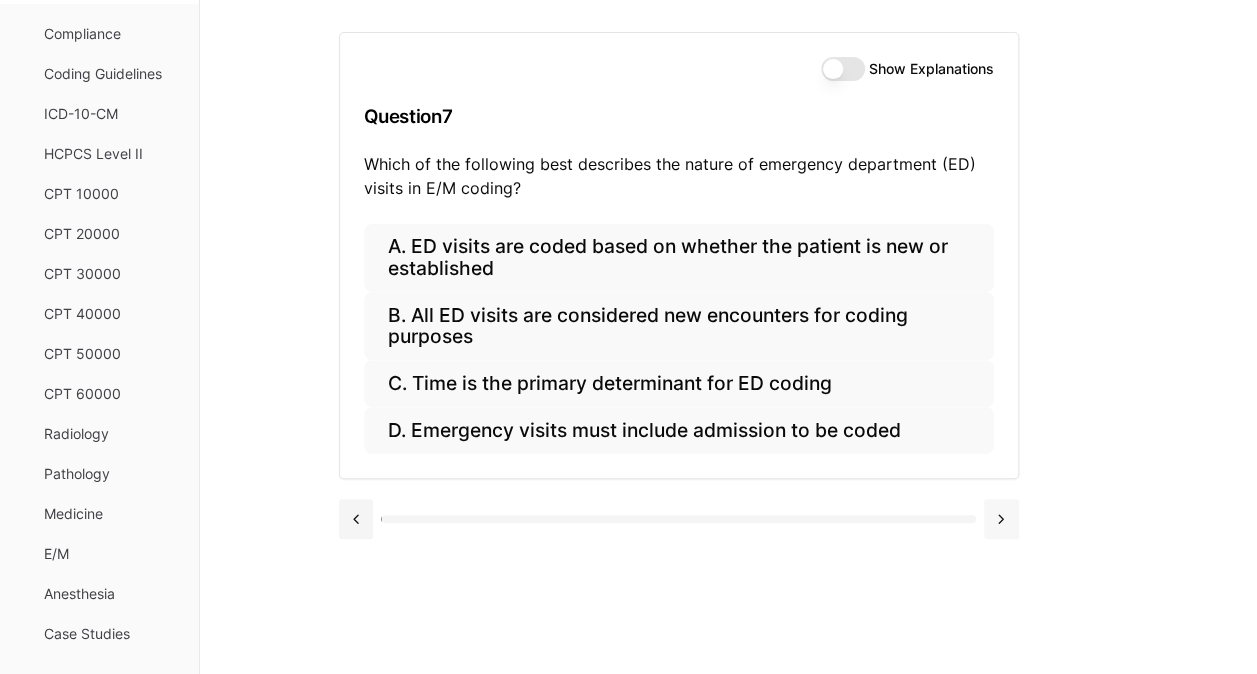 click at bounding box center [679, 517] 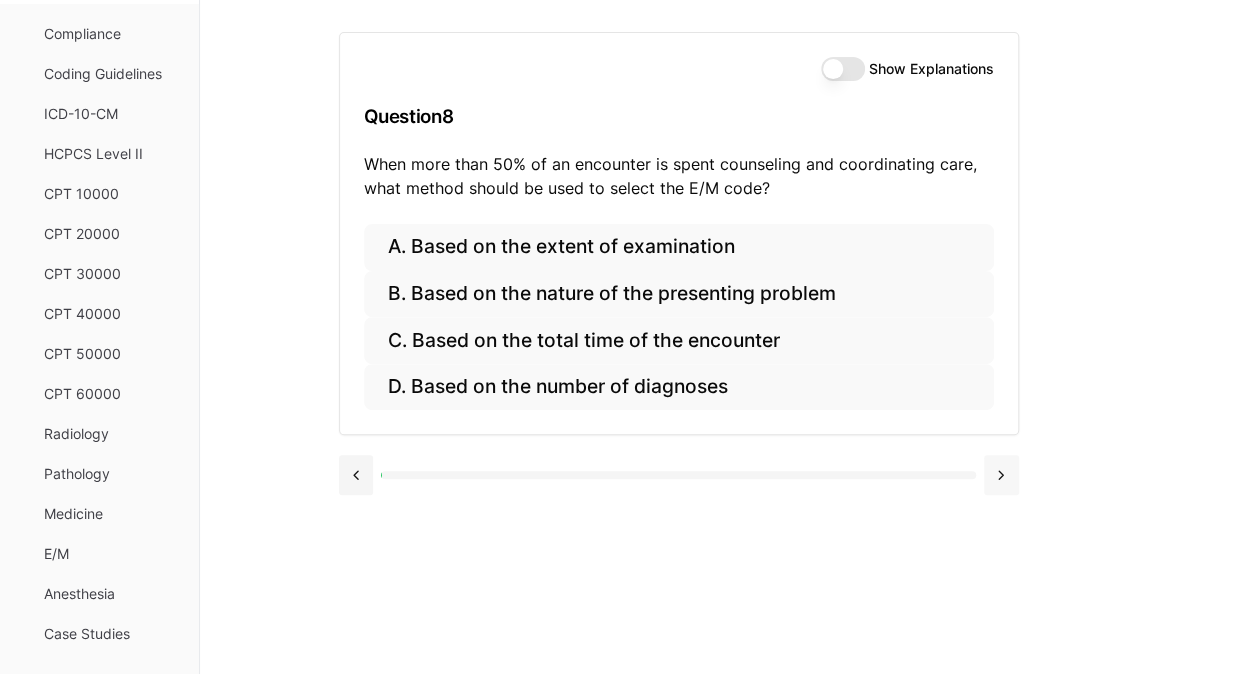click on "Show Explanations Question  8 When more than 50% of an encounter is spent counseling and coordinating care, what method should be used to select the E/M code? A. Based on the extent of examination B. Based on the nature of the presenting problem C. Based on the total time of the encounter D. Based on the number of diagnoses" at bounding box center [729, 337] 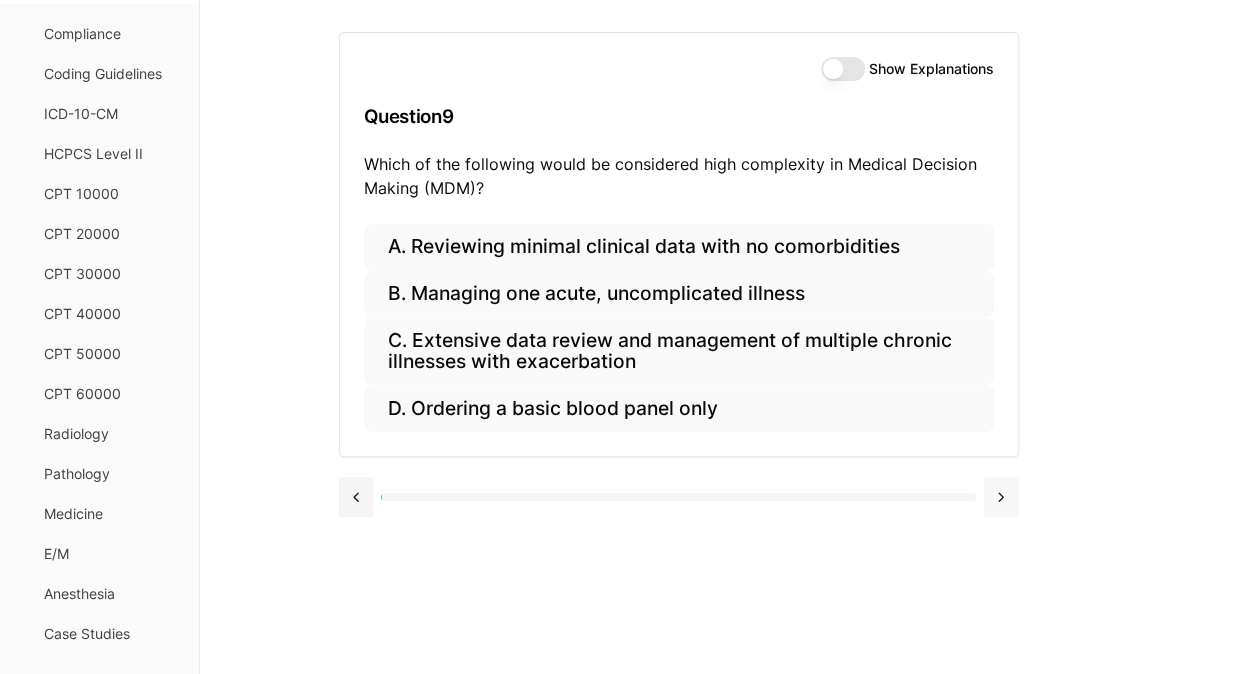 click at bounding box center (1001, 497) 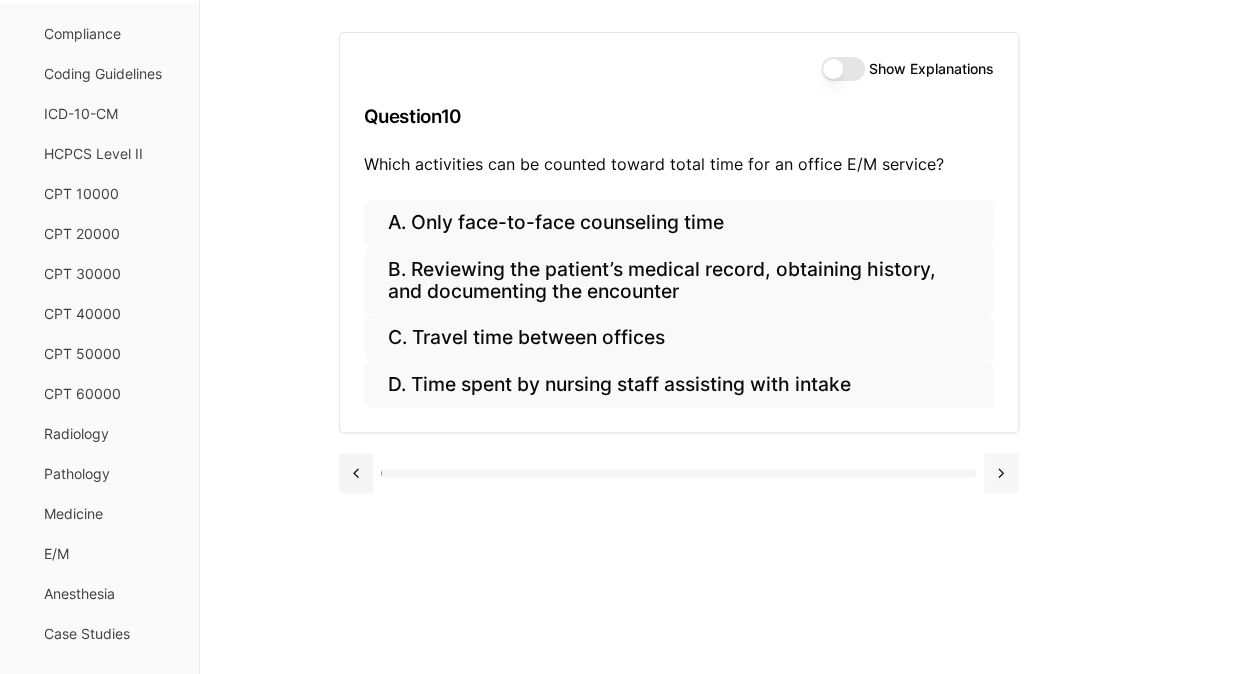 click at bounding box center [679, 471] 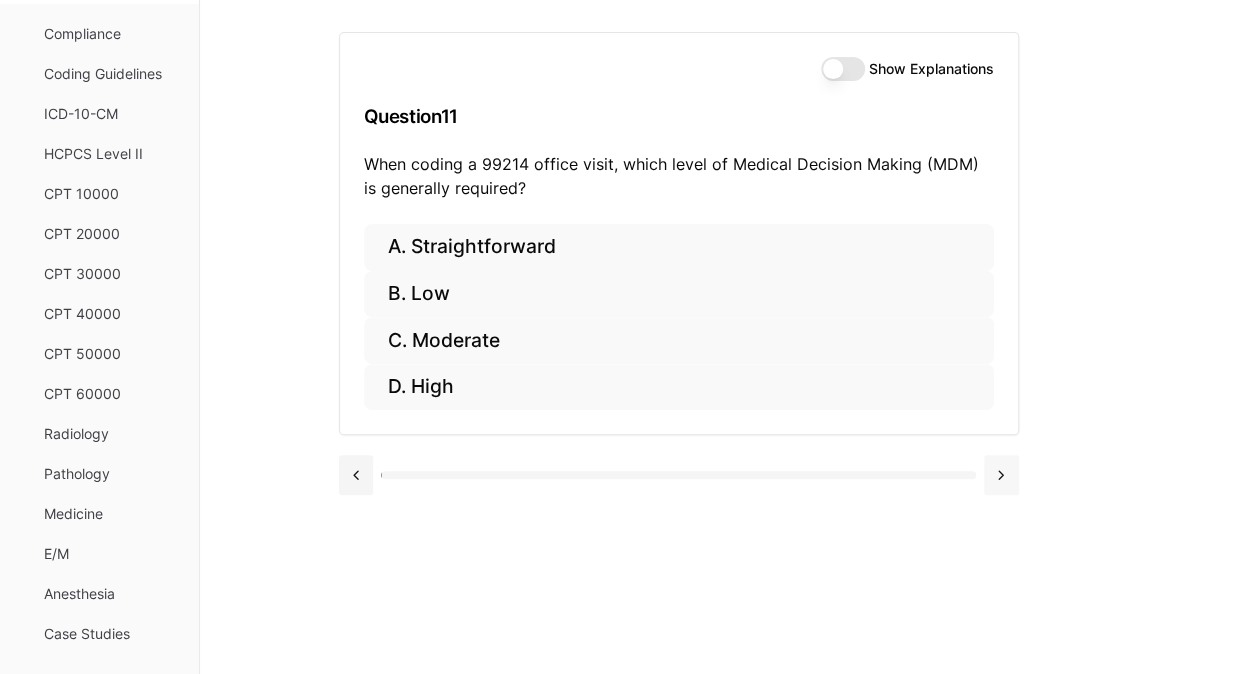 click at bounding box center [1001, 475] 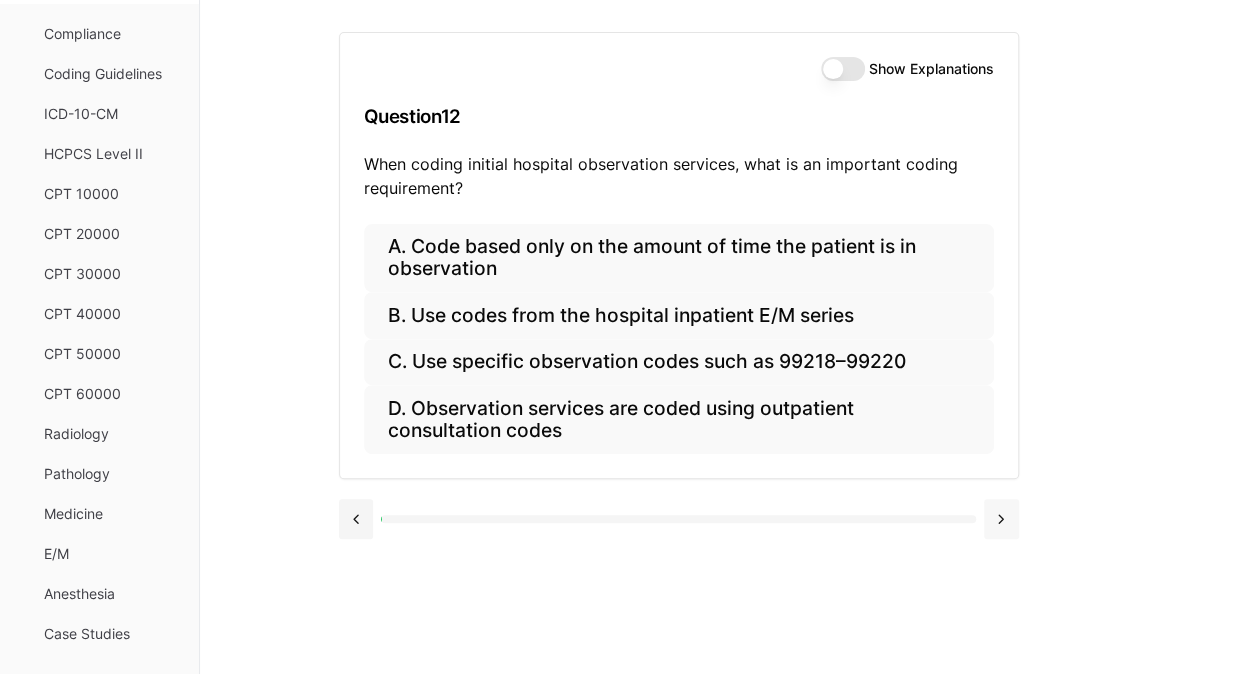 click at bounding box center [1001, 519] 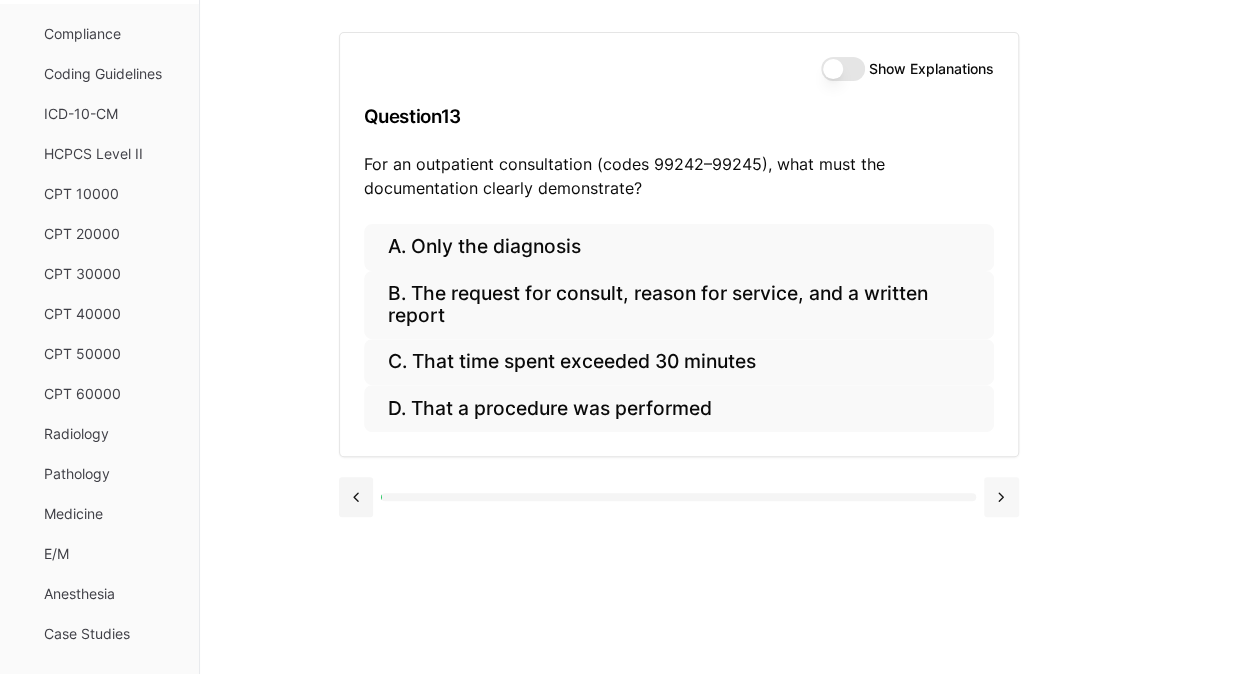 click at bounding box center [1001, 497] 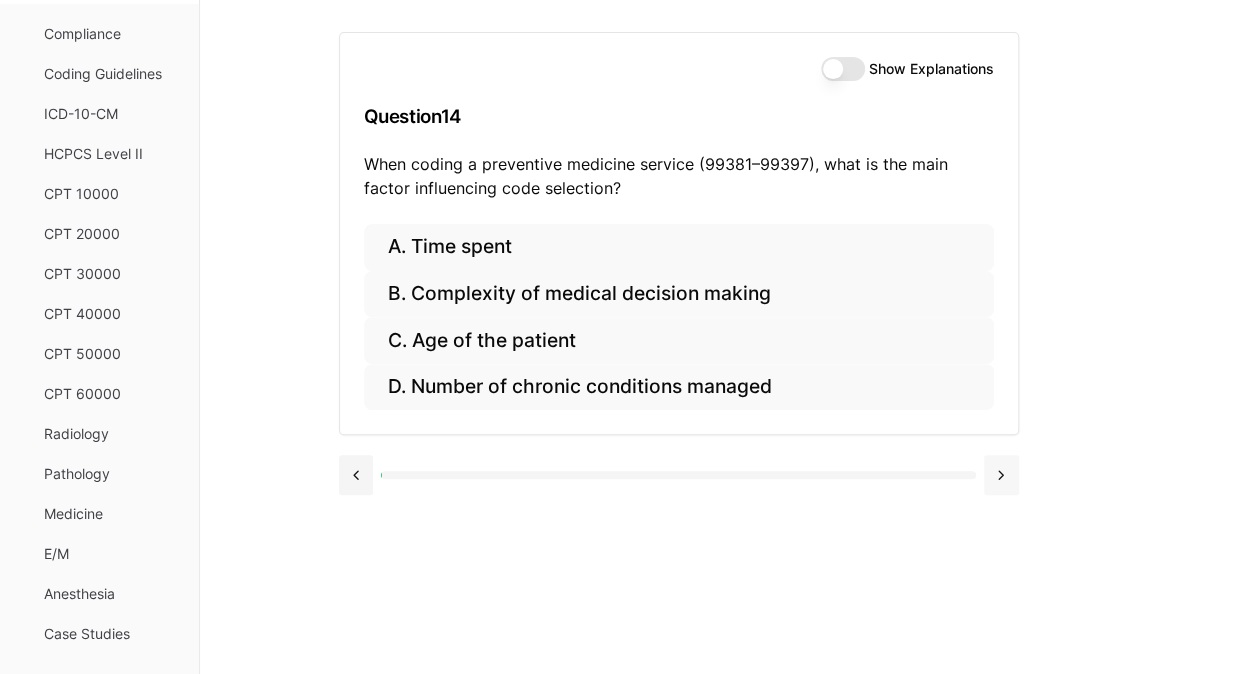 click at bounding box center [1001, 475] 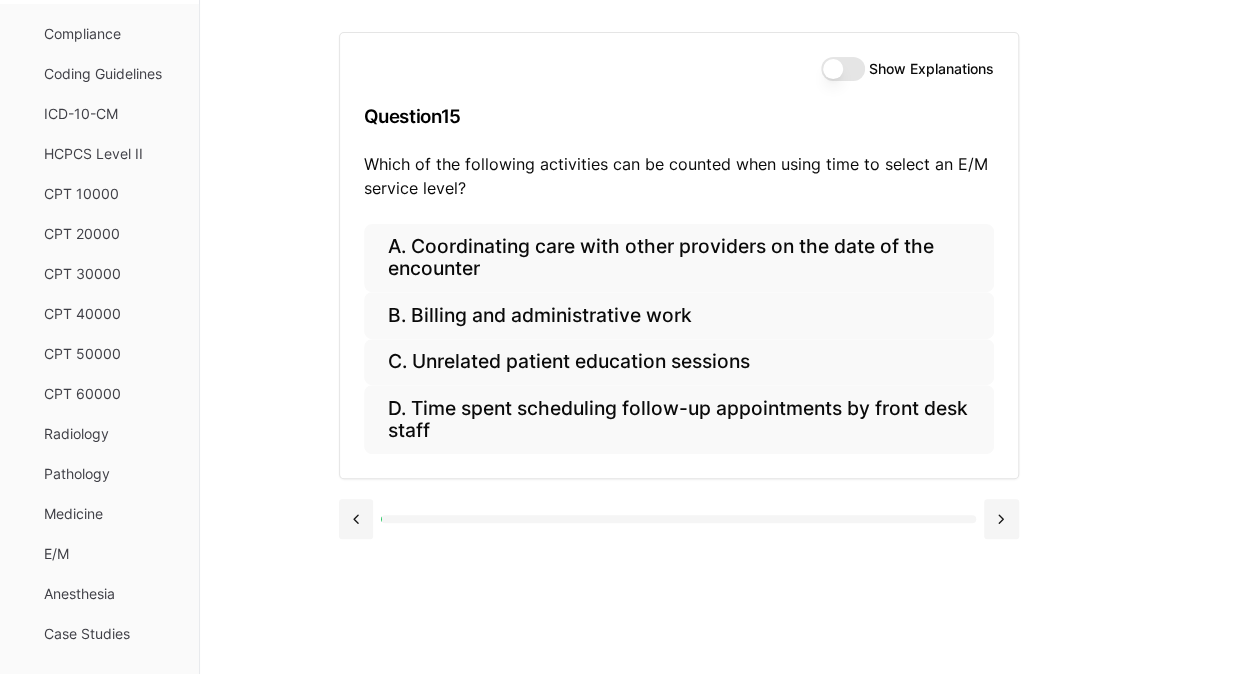 click on "Show Explanations" at bounding box center [843, 69] 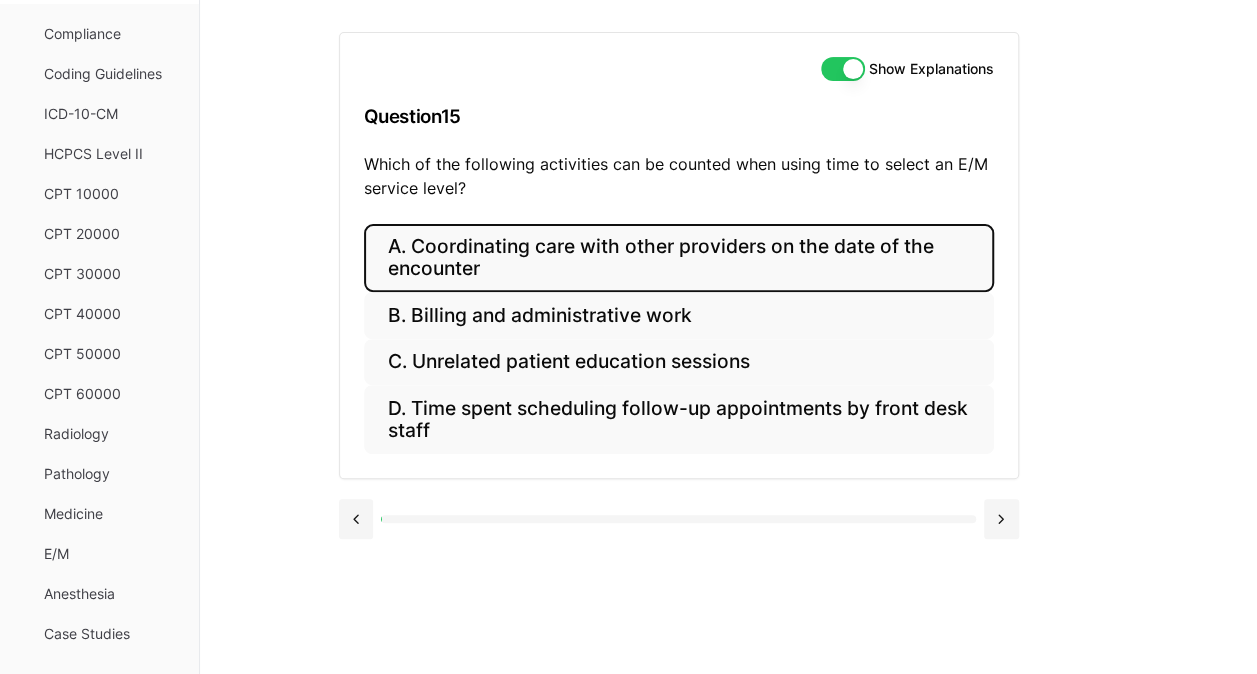 click on "A. Coordinating care with other providers on the date of the encounter" at bounding box center (679, 258) 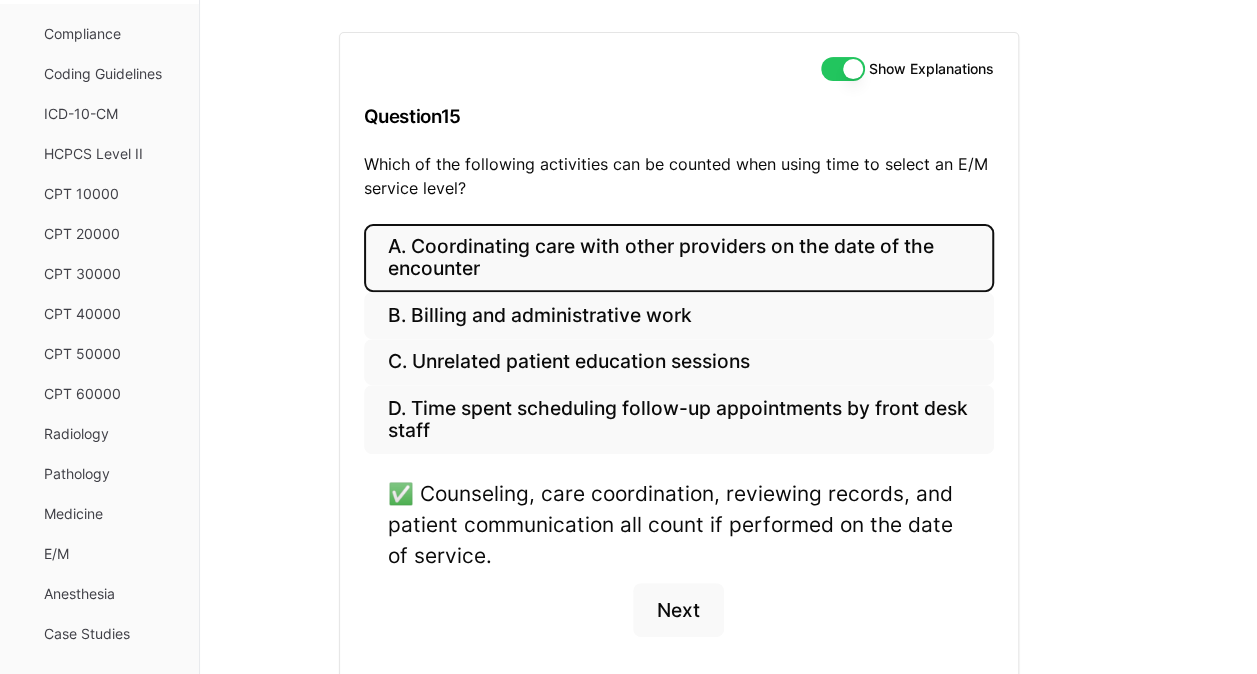 click on "Show Explanations" at bounding box center (843, 69) 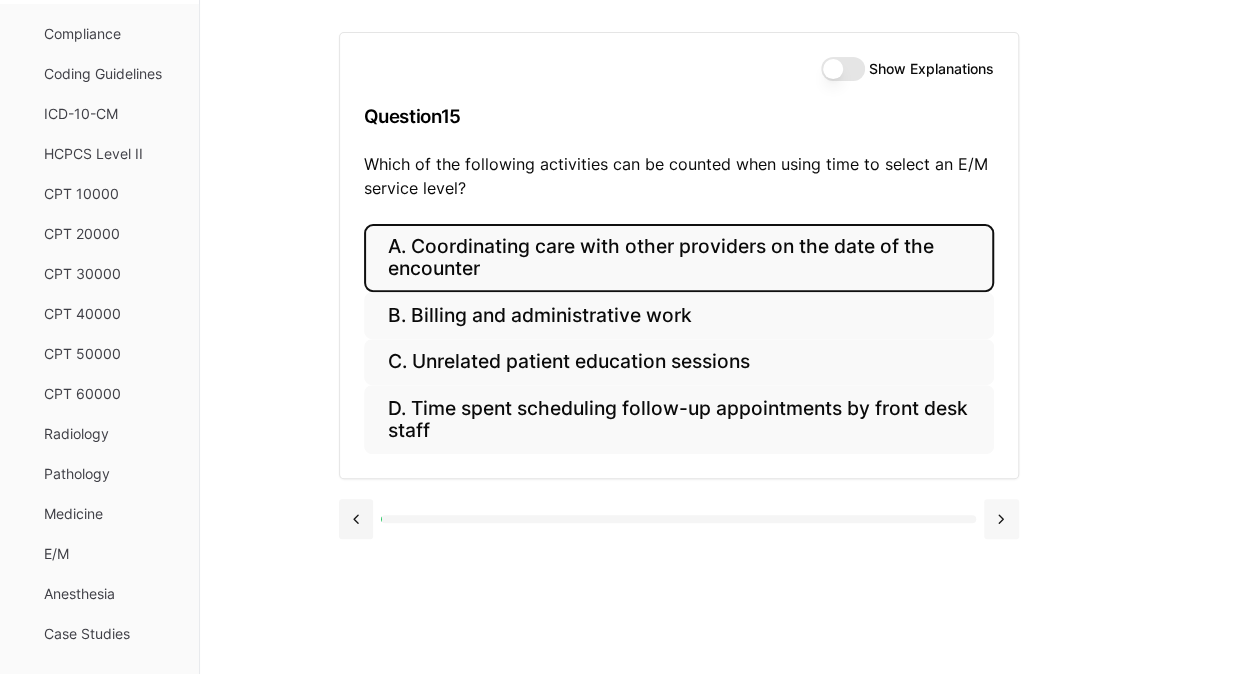 click at bounding box center (1001, 519) 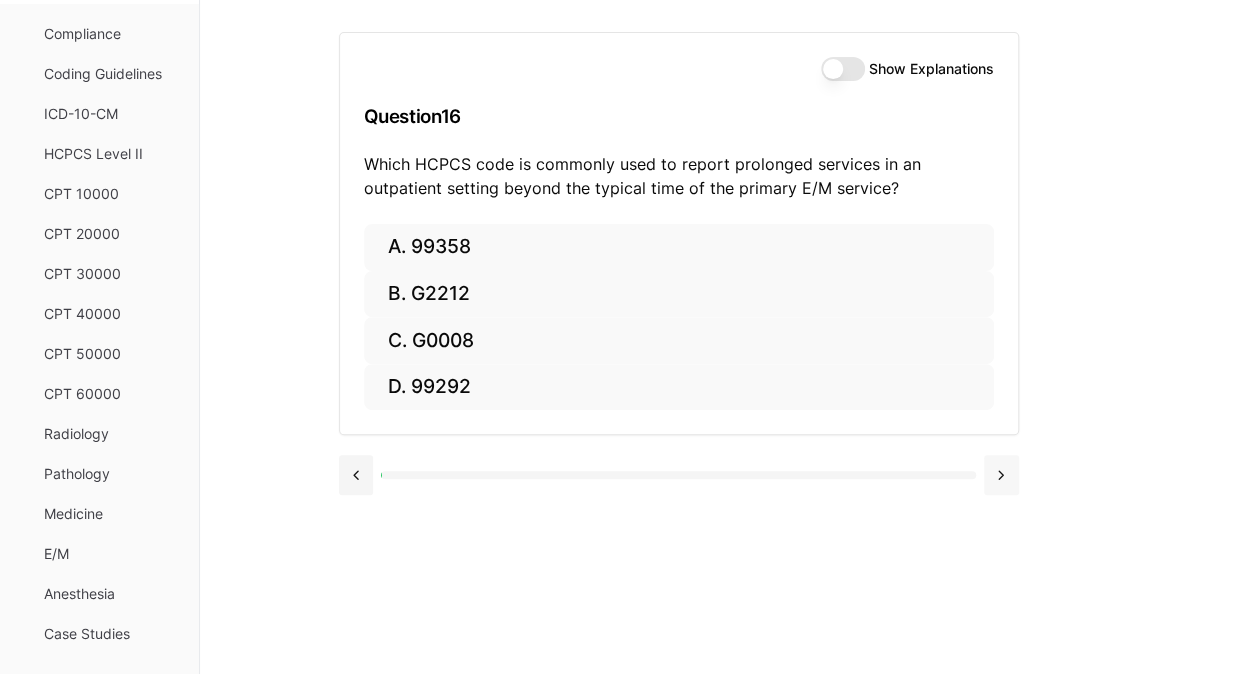 click at bounding box center (1001, 475) 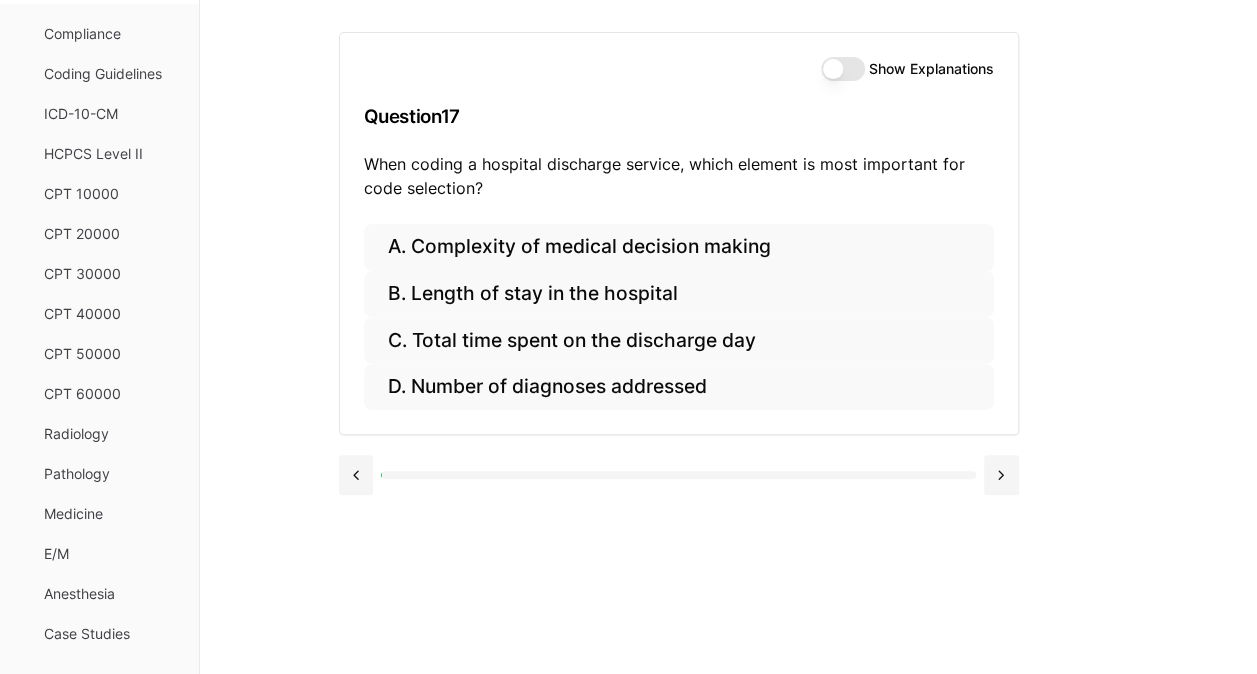 click on "Show Explanations" at bounding box center (843, 69) 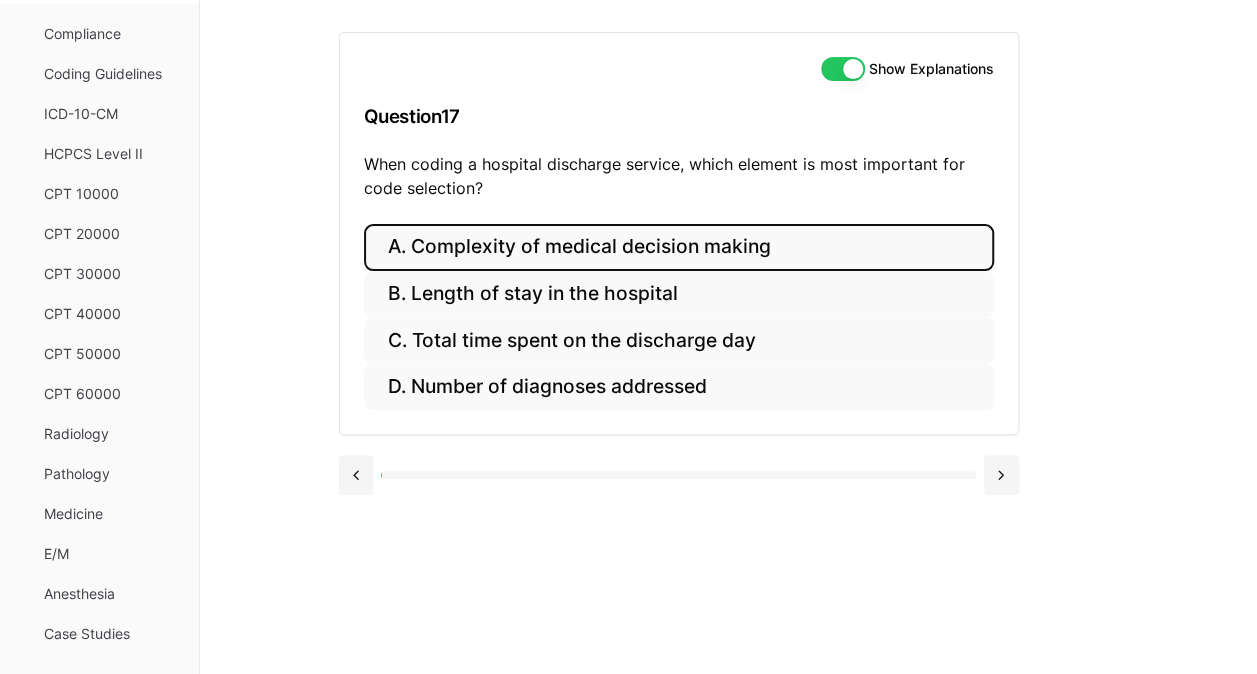click on "A. Complexity of medical decision making" at bounding box center (679, 247) 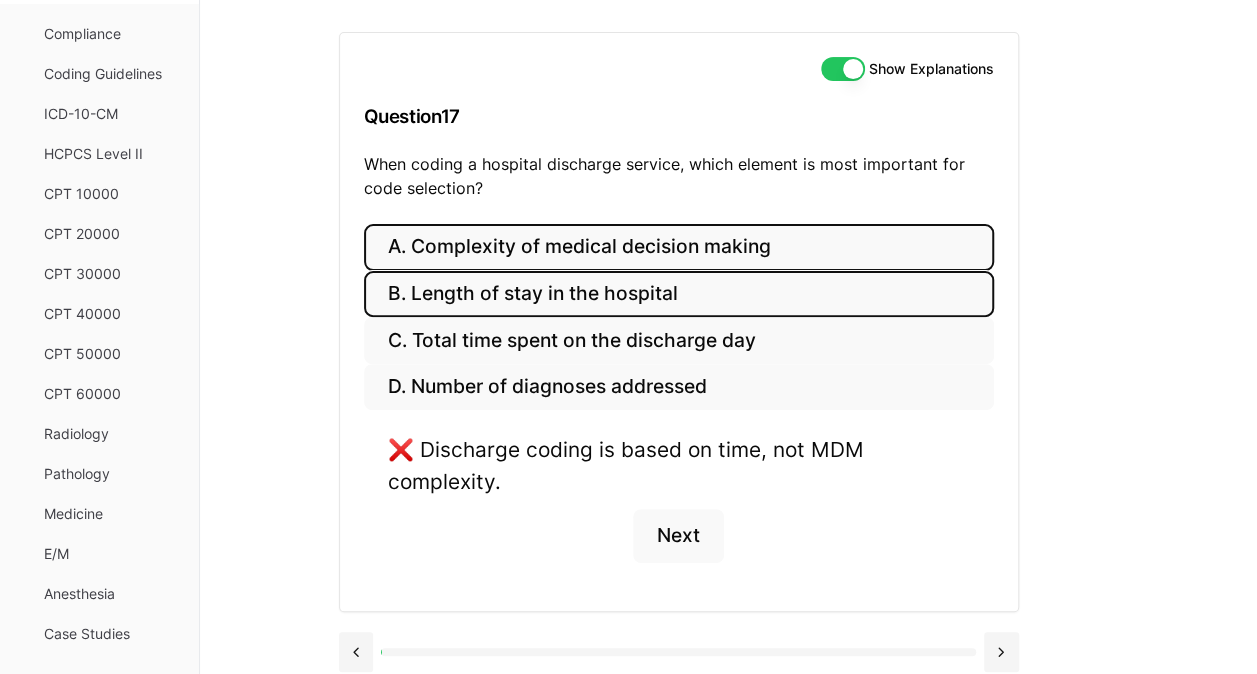click on "B. Length of stay in the hospital" at bounding box center [679, 294] 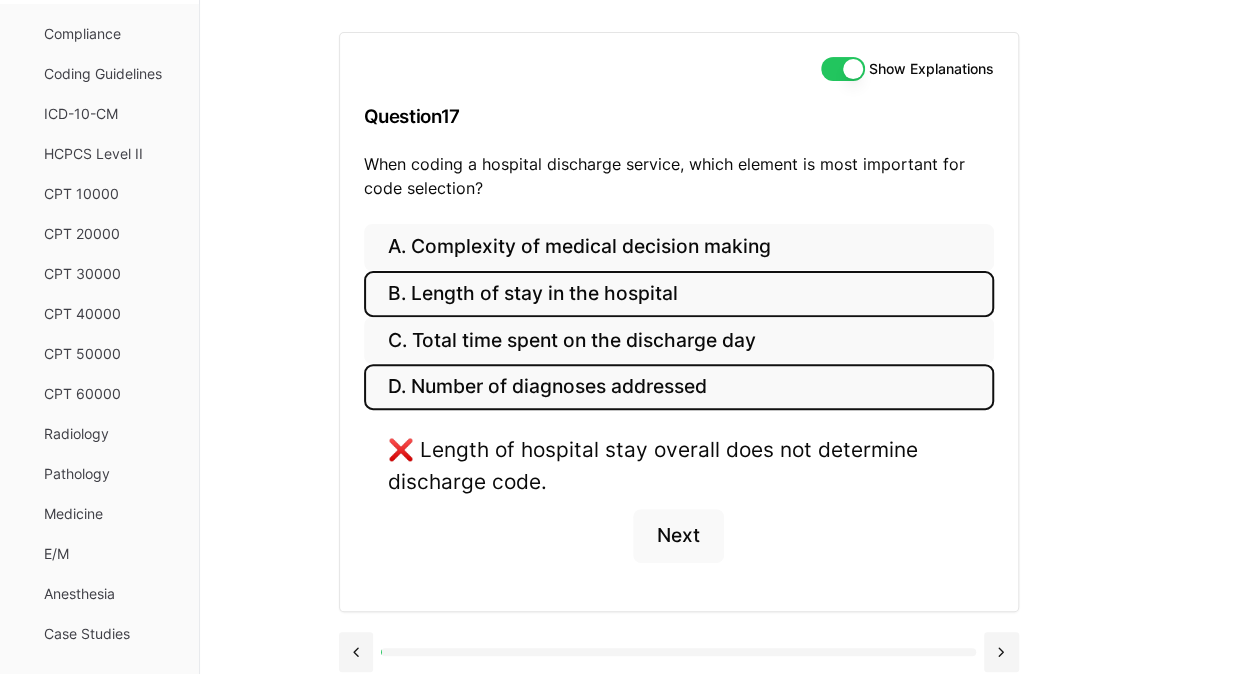 click on "D. Number of diagnoses addressed" at bounding box center [679, 387] 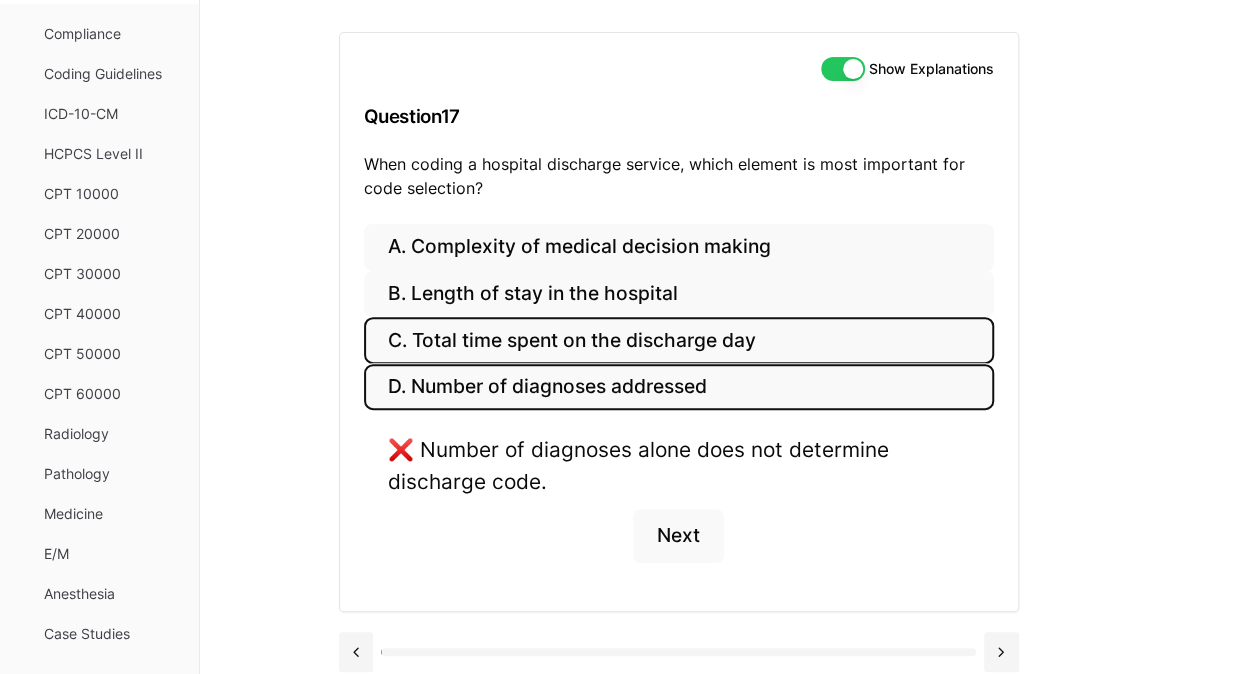 click on "C. Total time spent on the discharge day" at bounding box center (679, 340) 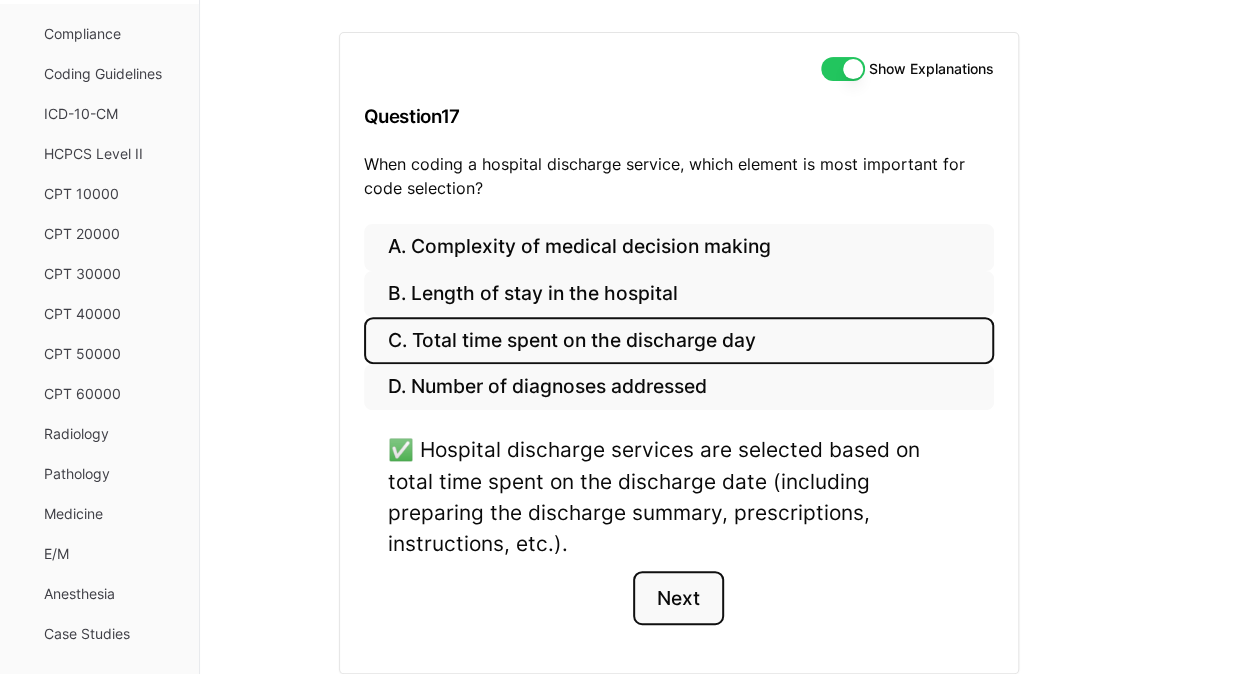 click on "Next" at bounding box center (678, 598) 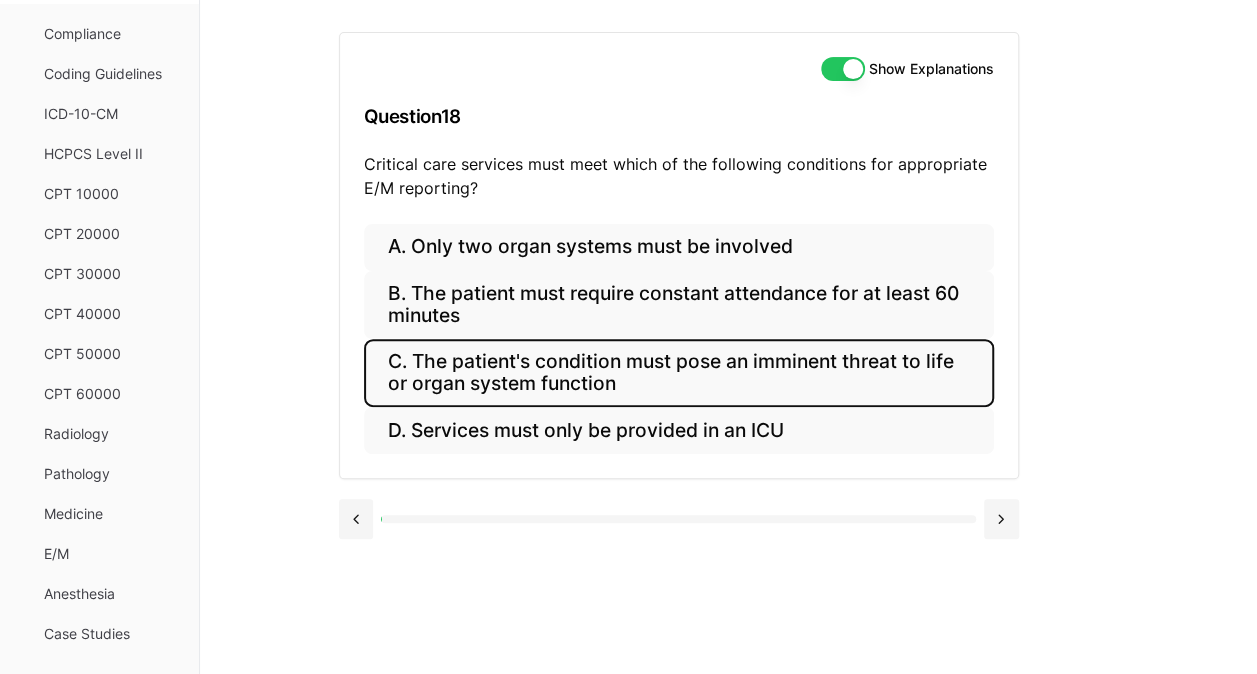 click on "C. The patient's condition must pose an imminent threat to life or organ system function" at bounding box center (679, 373) 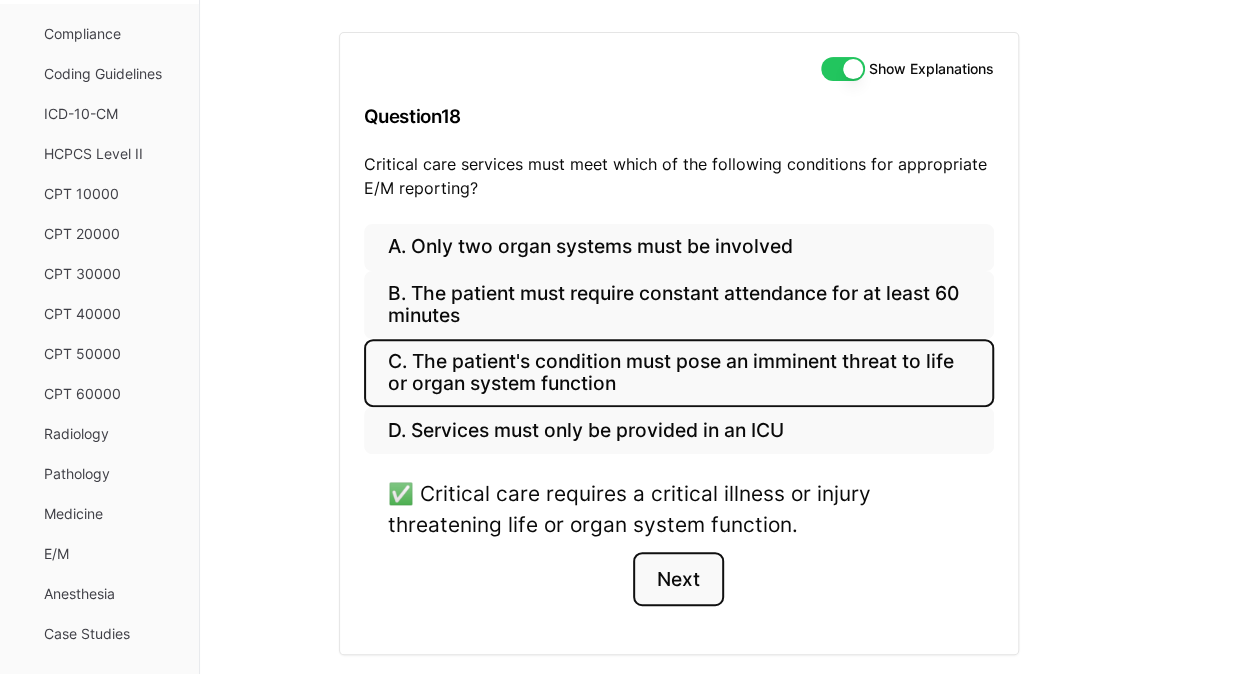 click on "Next" at bounding box center [678, 579] 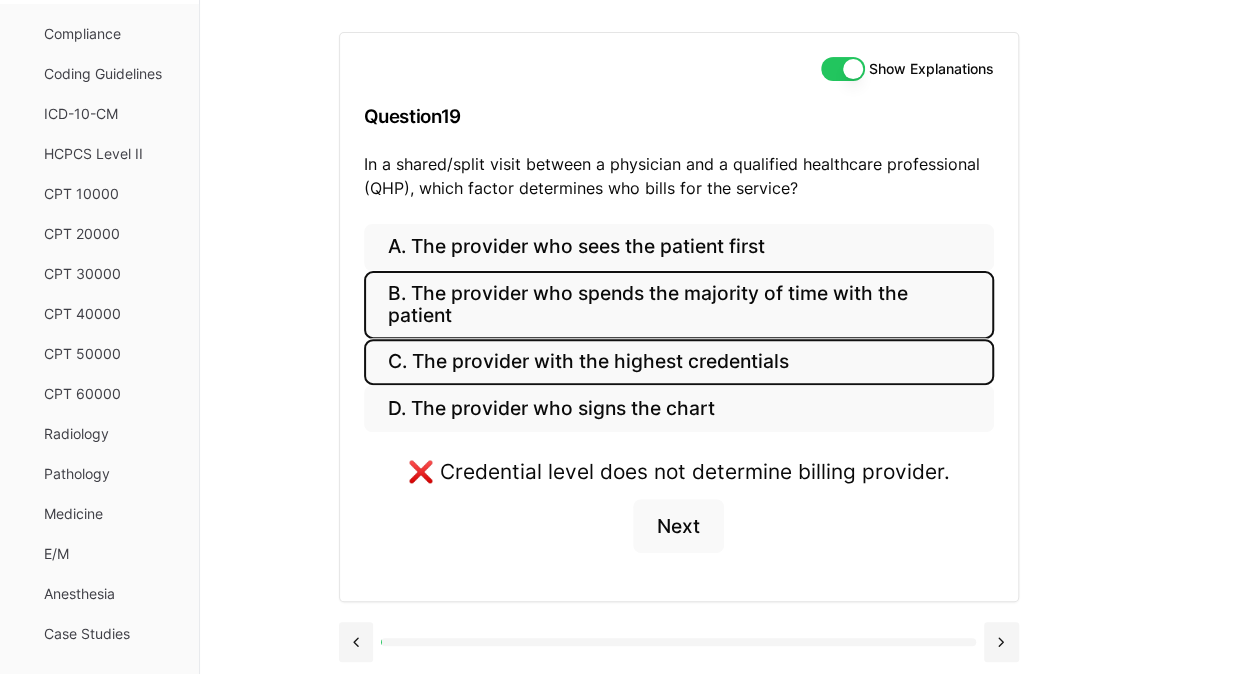 click on "B. The provider who spends the majority of time with the patient" at bounding box center (679, 305) 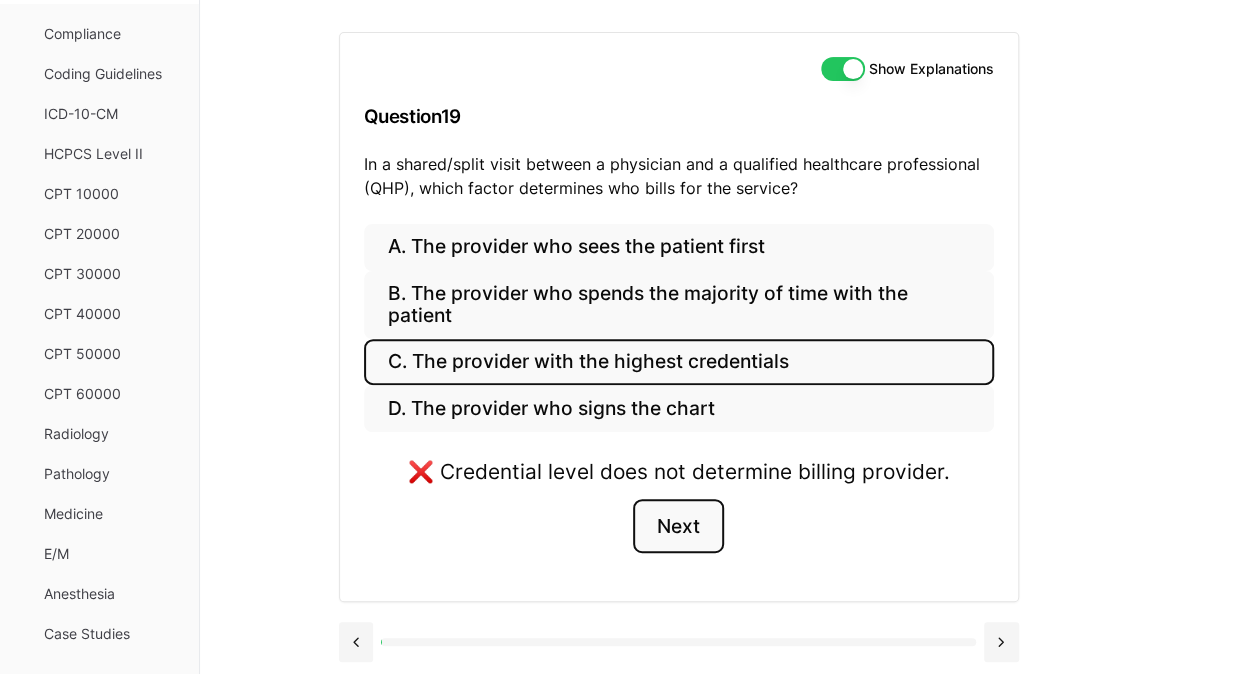 click on "Next" at bounding box center (678, 526) 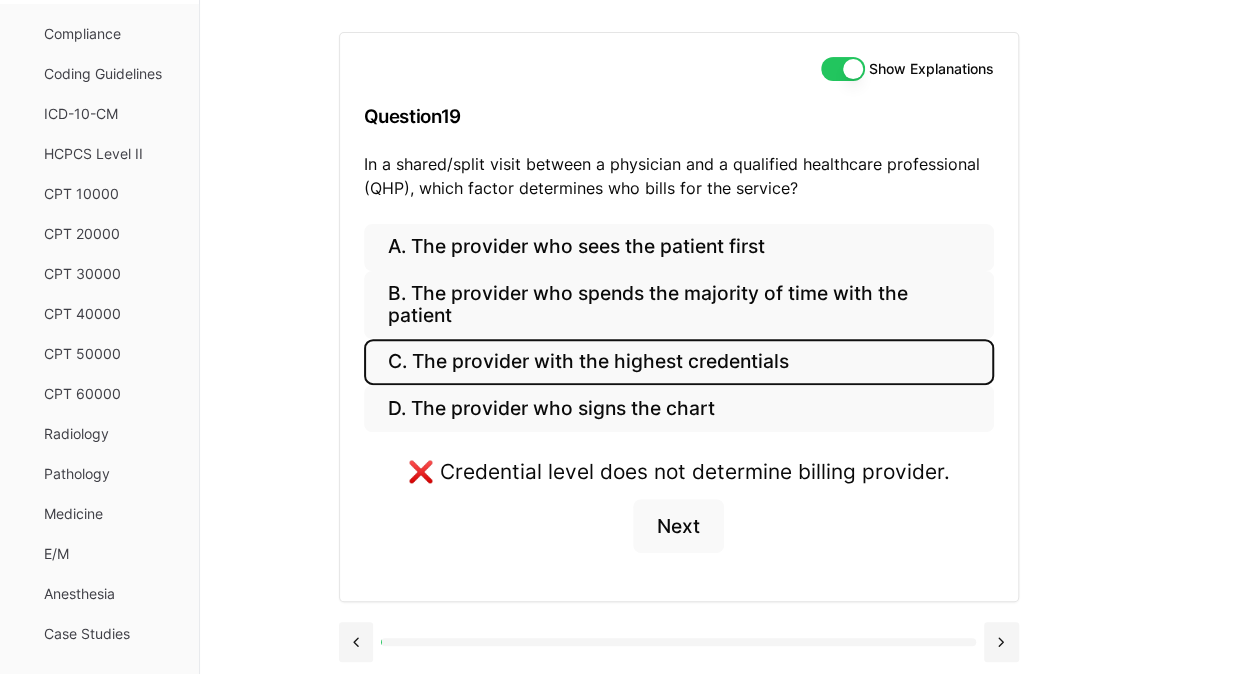 click on "Show Explanations" at bounding box center [843, 69] 